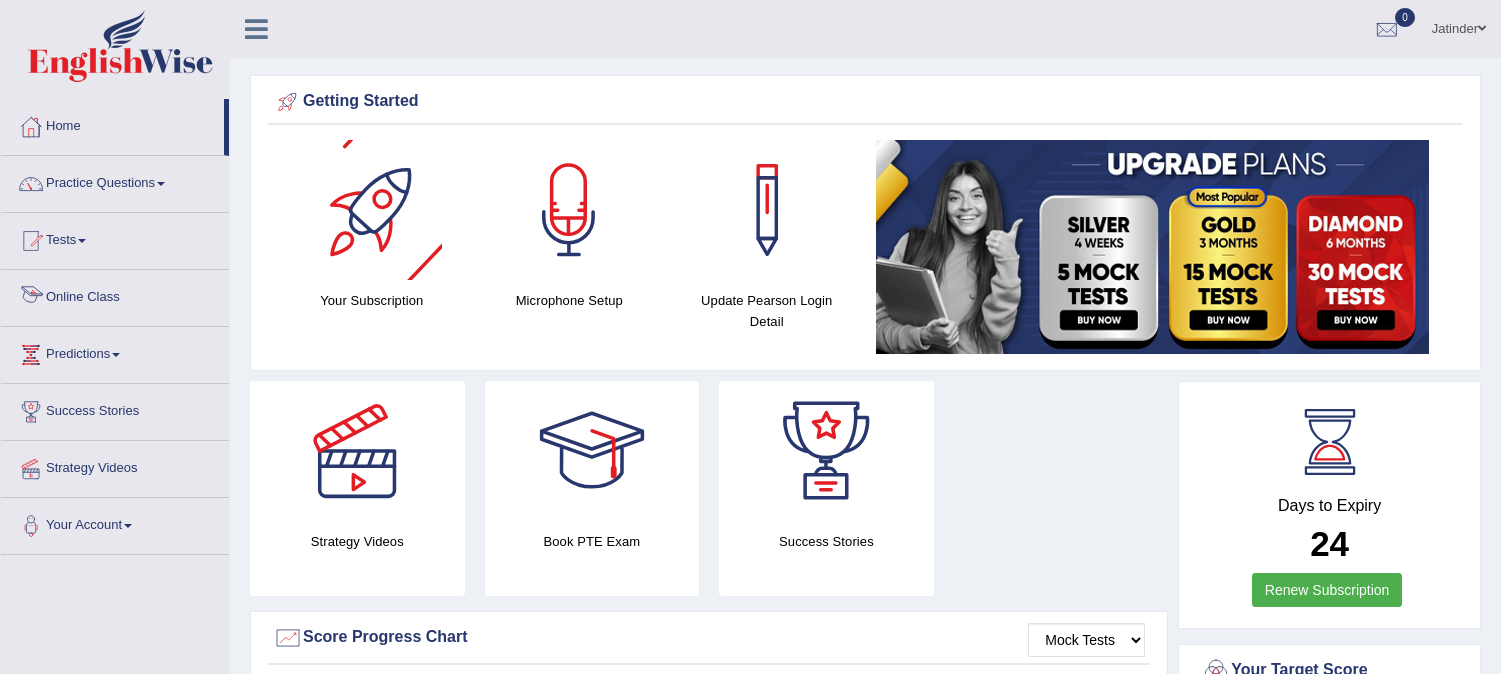 scroll, scrollTop: 0, scrollLeft: 0, axis: both 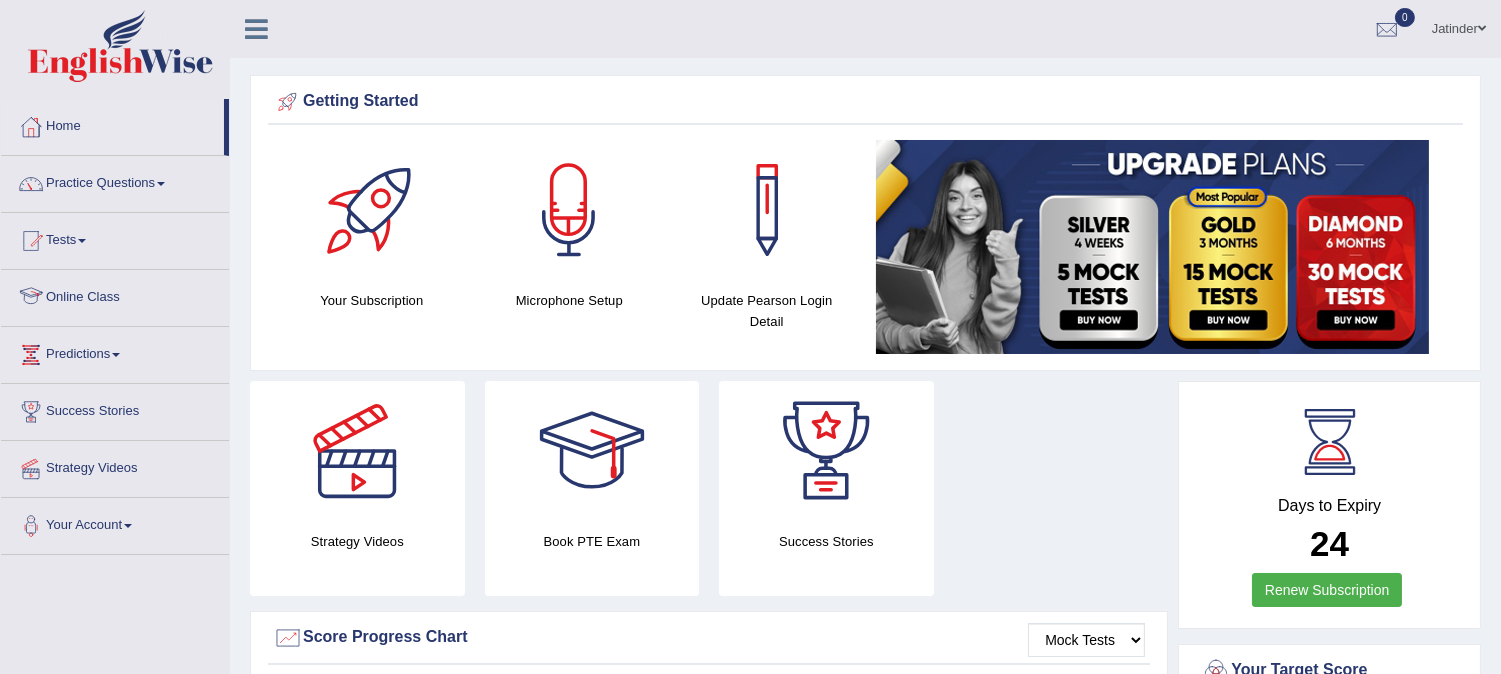 click on "Online Class" at bounding box center [115, 295] 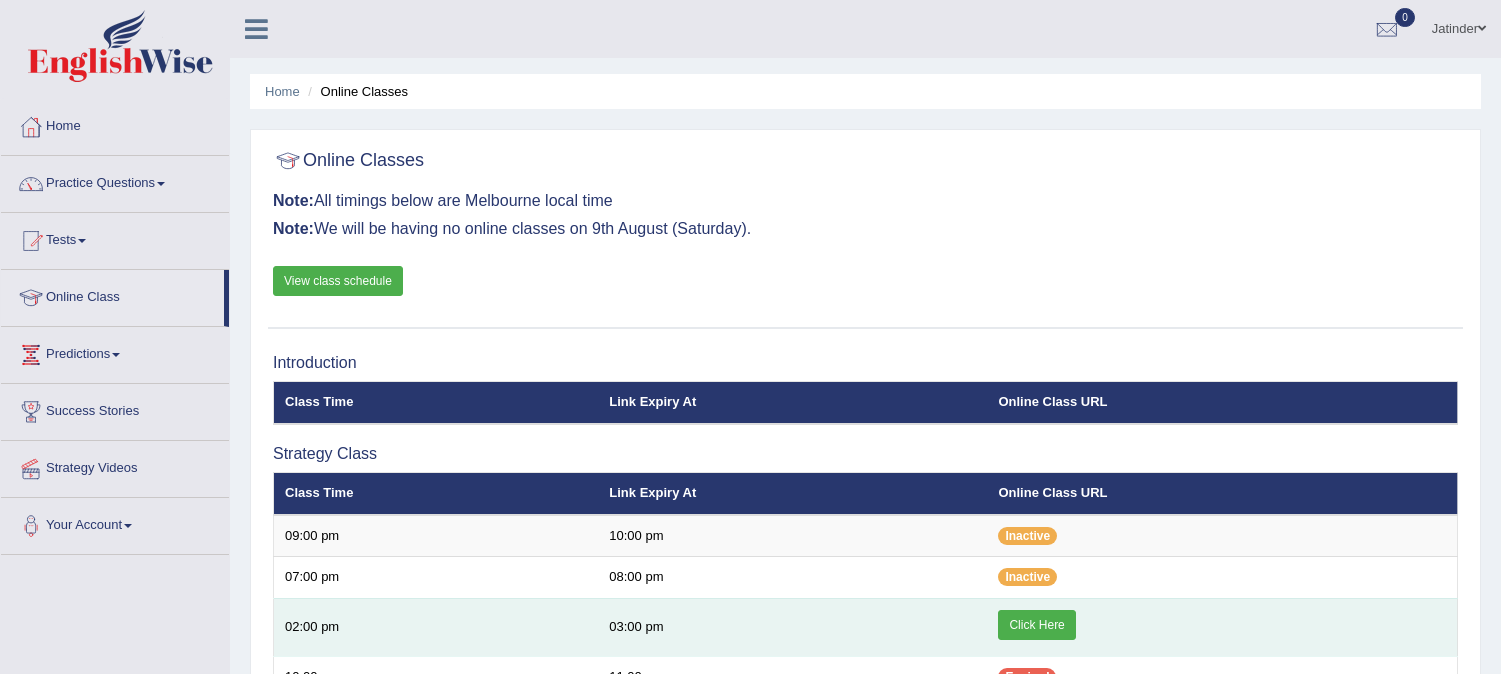 scroll, scrollTop: 444, scrollLeft: 0, axis: vertical 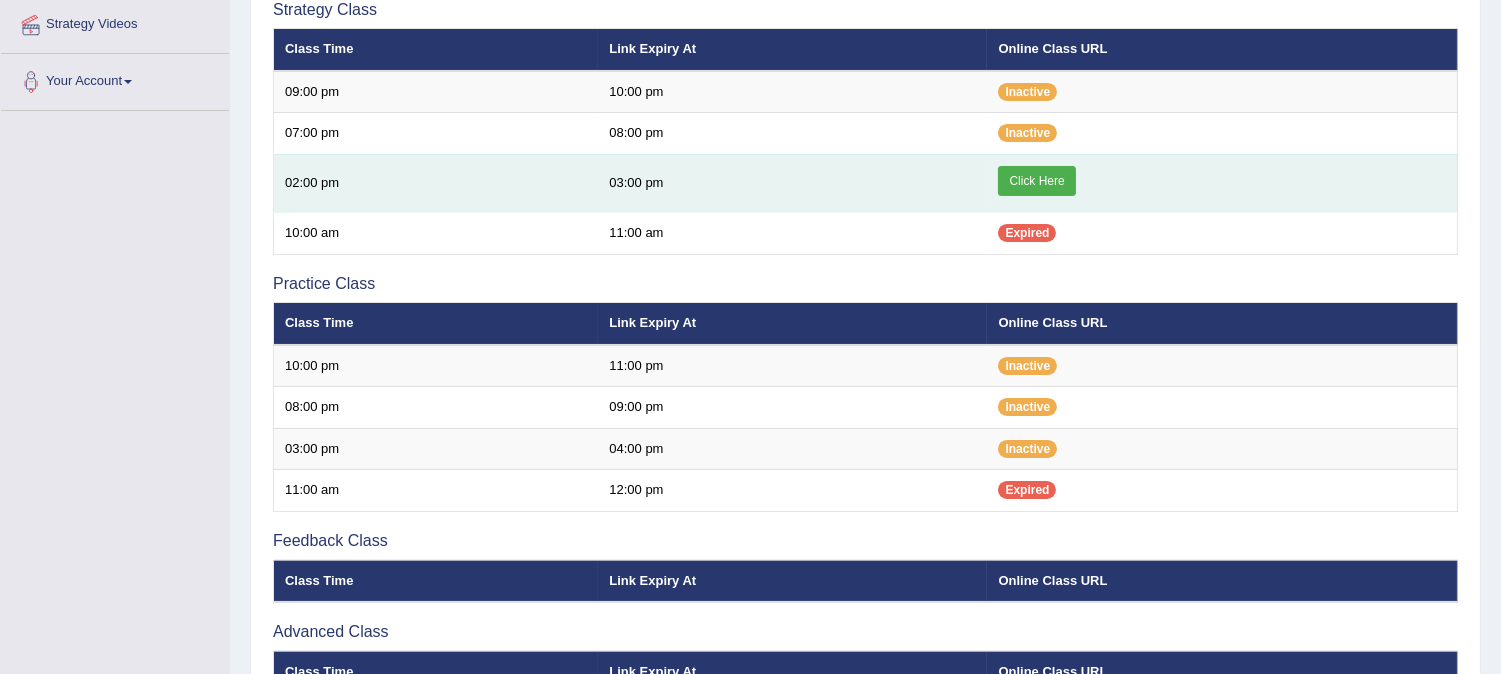 click on "Click Here" at bounding box center (1036, 181) 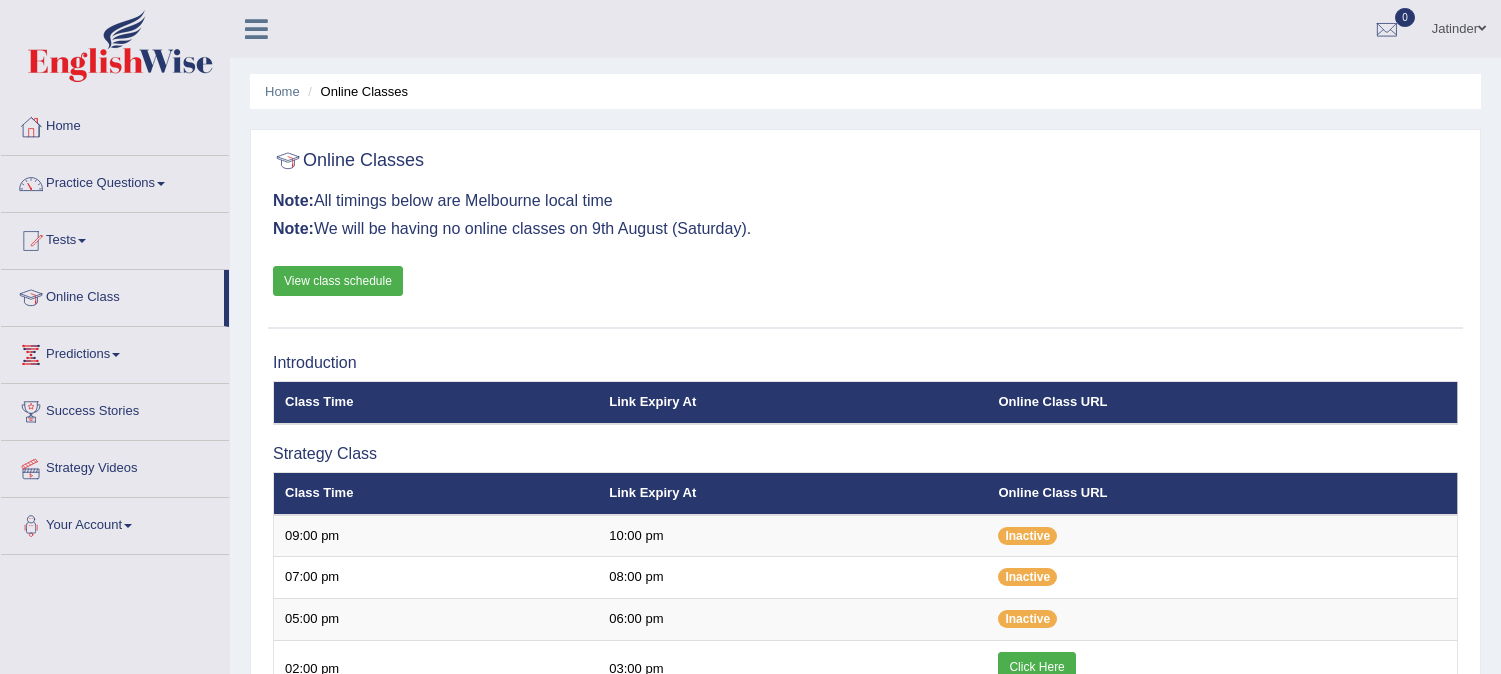 scroll, scrollTop: 444, scrollLeft: 0, axis: vertical 